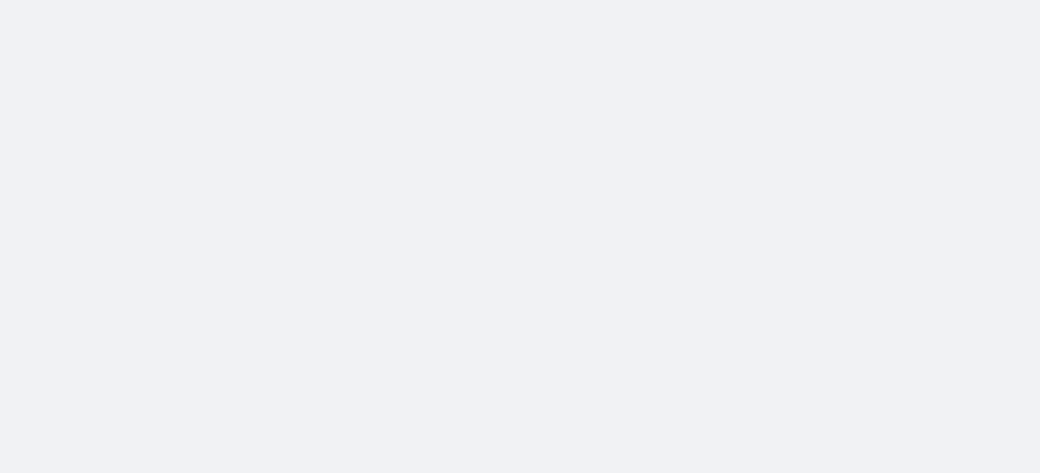 scroll, scrollTop: 0, scrollLeft: 0, axis: both 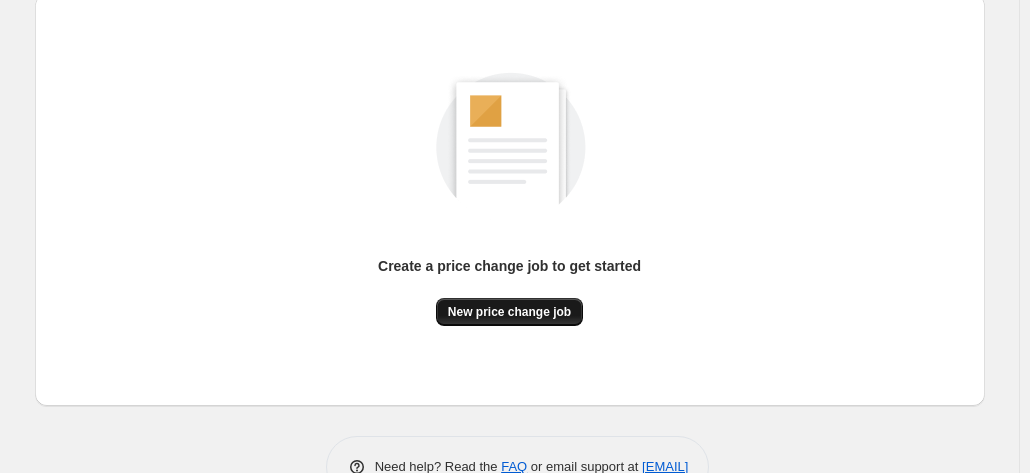 click on "New price change job" at bounding box center [509, 312] 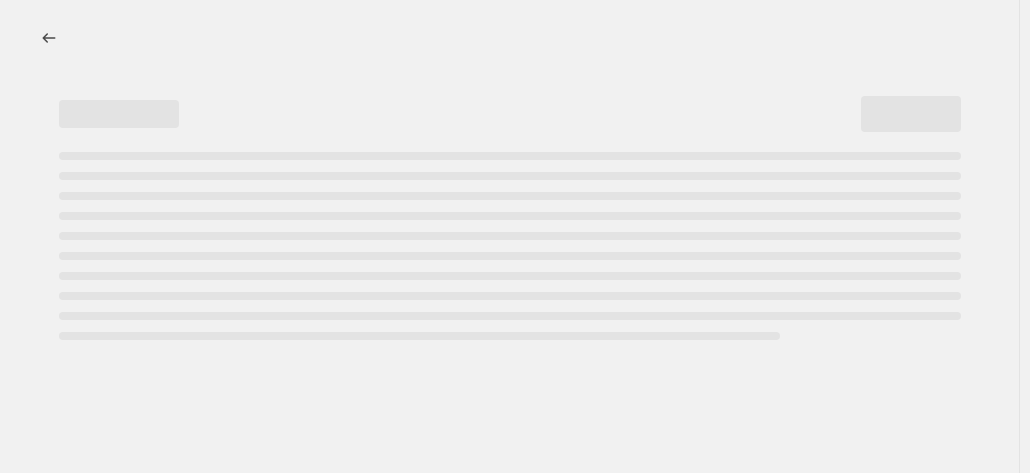 scroll, scrollTop: 0, scrollLeft: 0, axis: both 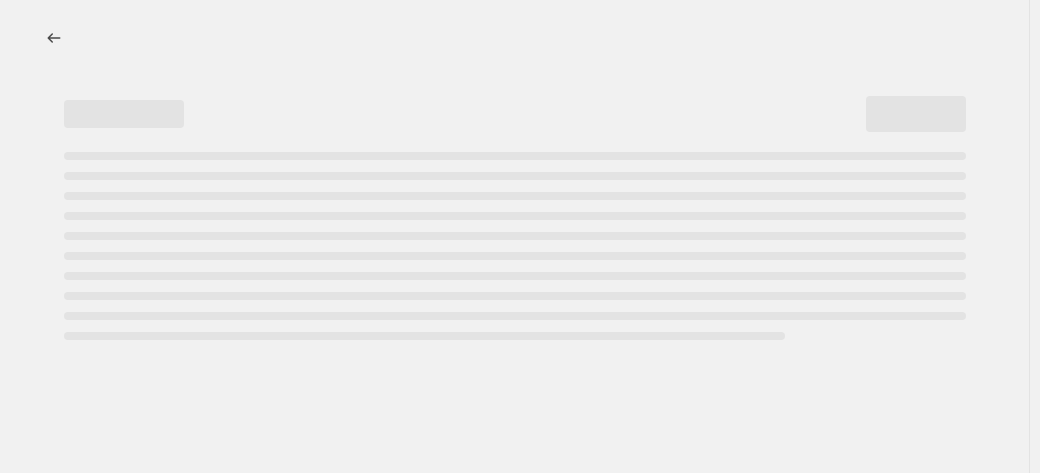 select on "percentage" 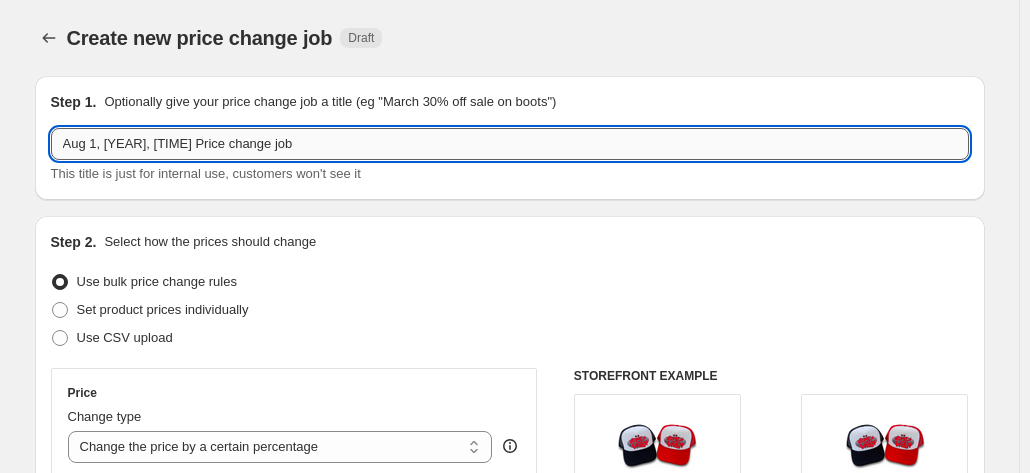 click on "Aug 1, [YEAR], [TIME] Price change job" at bounding box center [510, 144] 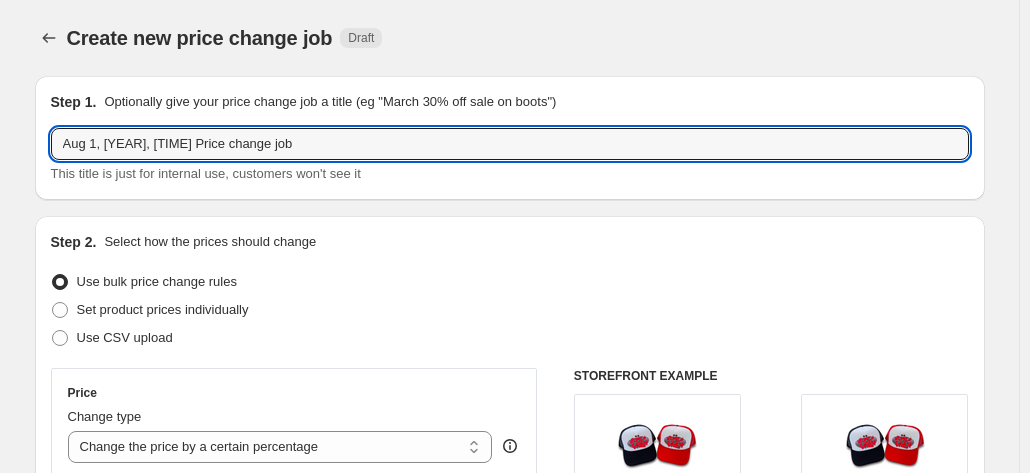 drag, startPoint x: 327, startPoint y: 147, endPoint x: -10, endPoint y: 85, distance: 342.6558 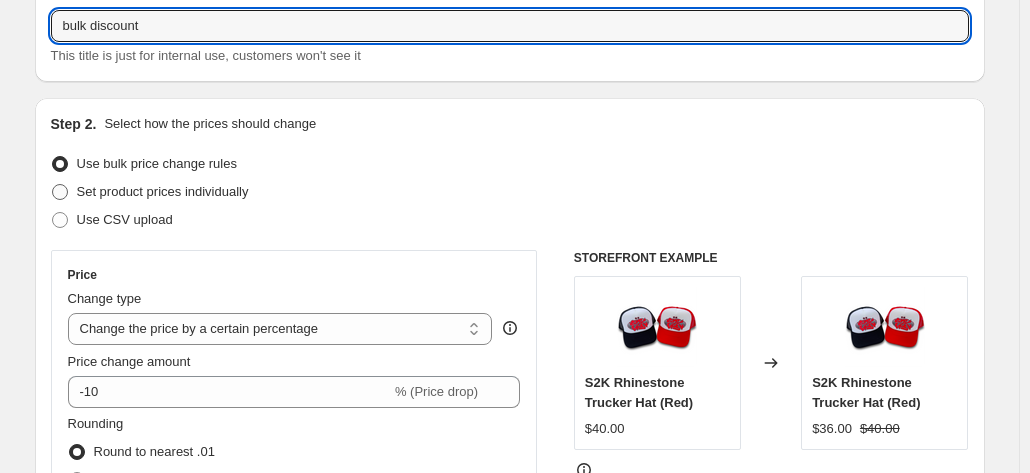scroll, scrollTop: 158, scrollLeft: 0, axis: vertical 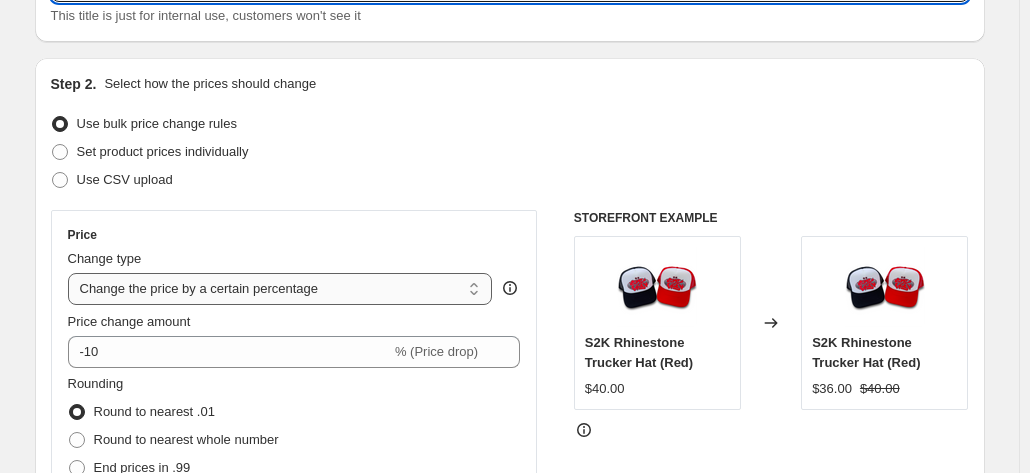 type on "bulk discount" 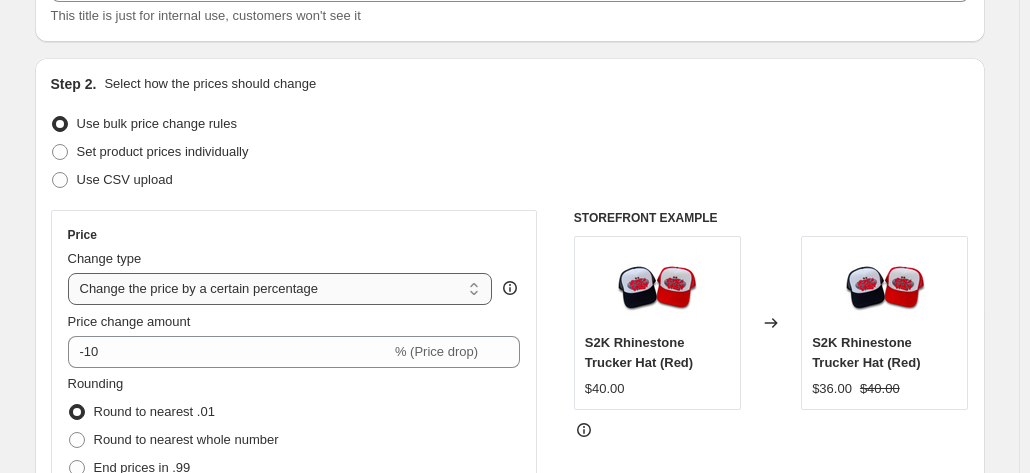 select on "to" 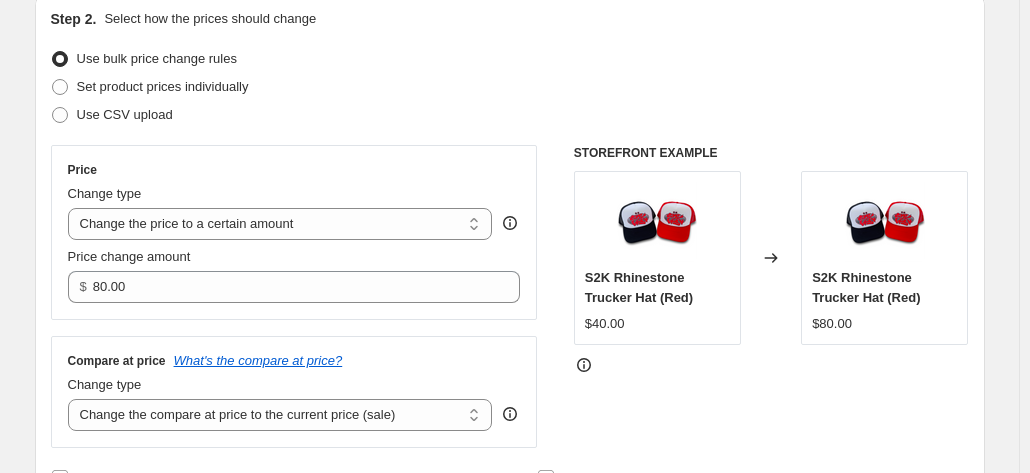 scroll, scrollTop: 220, scrollLeft: 0, axis: vertical 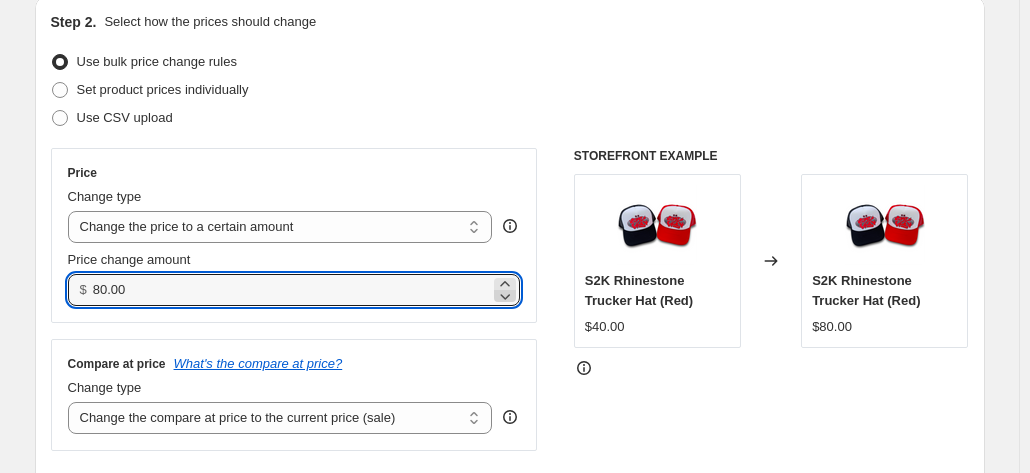 click 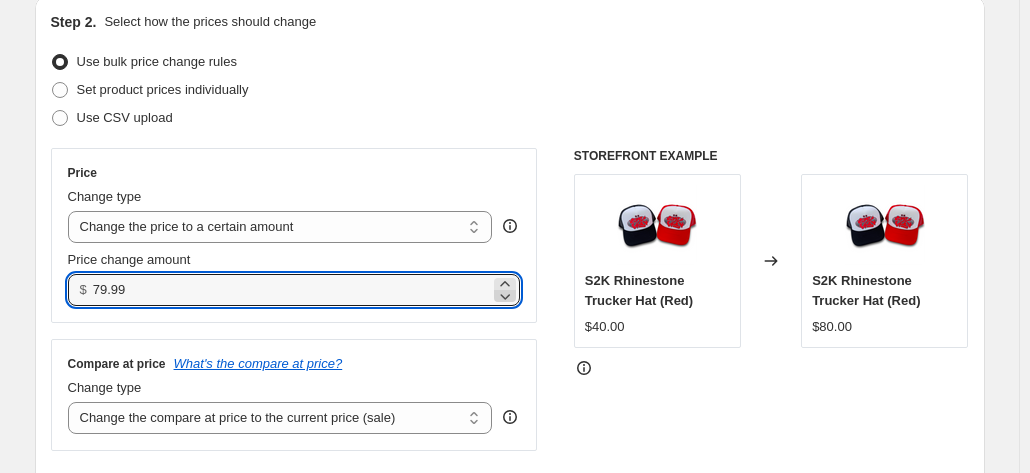 click 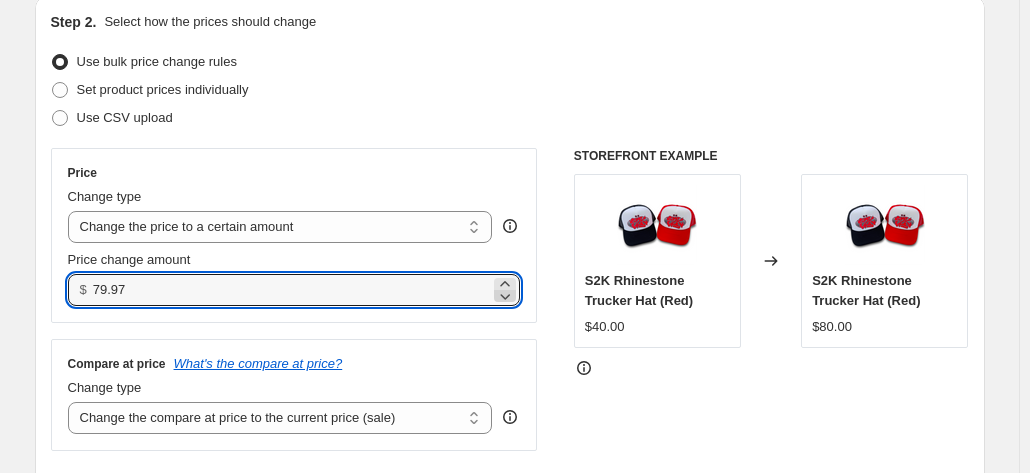 click 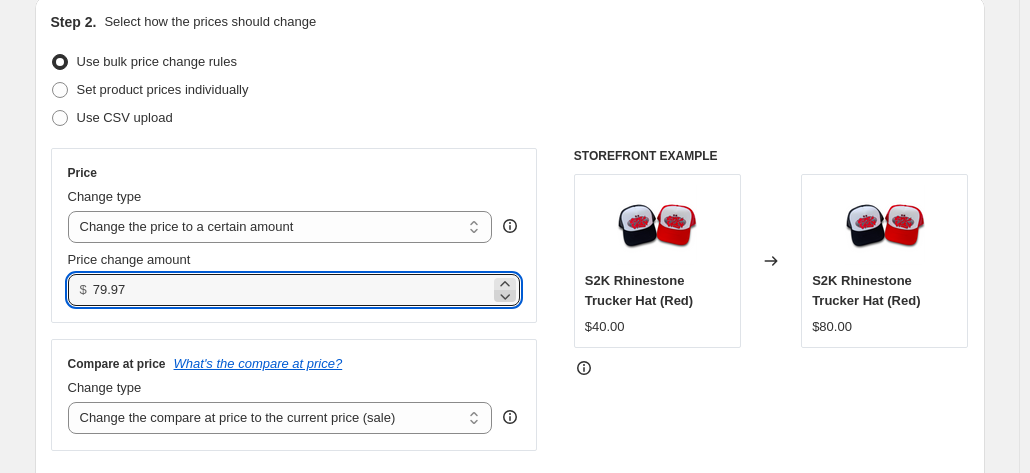 type on "79.96" 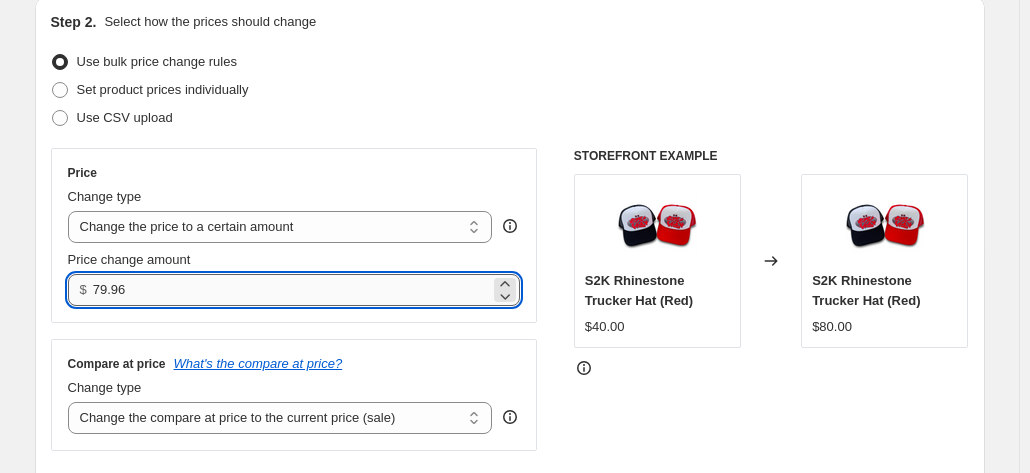 click on "79.96" at bounding box center (291, 290) 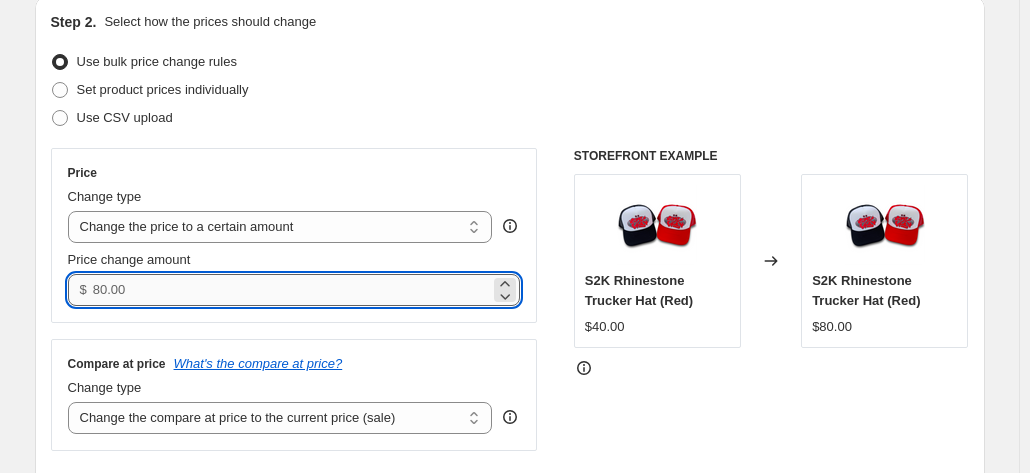 type on "7" 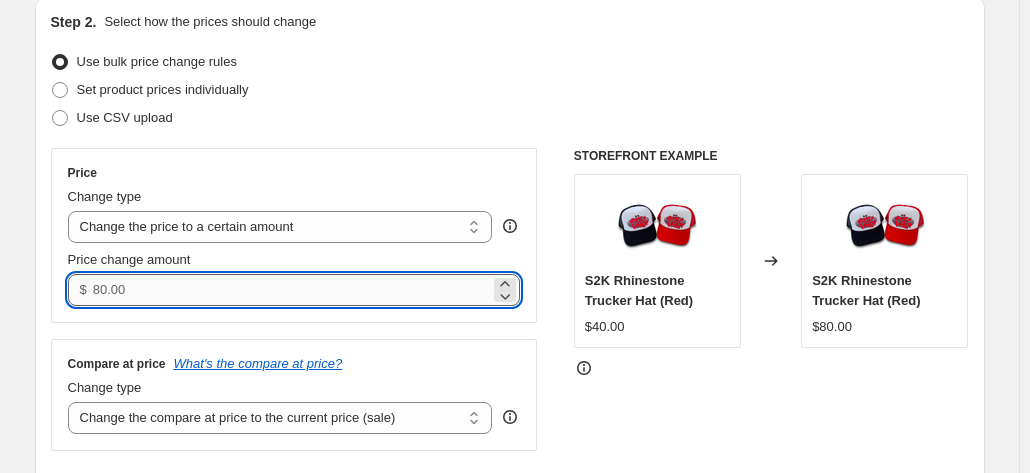 type on "1" 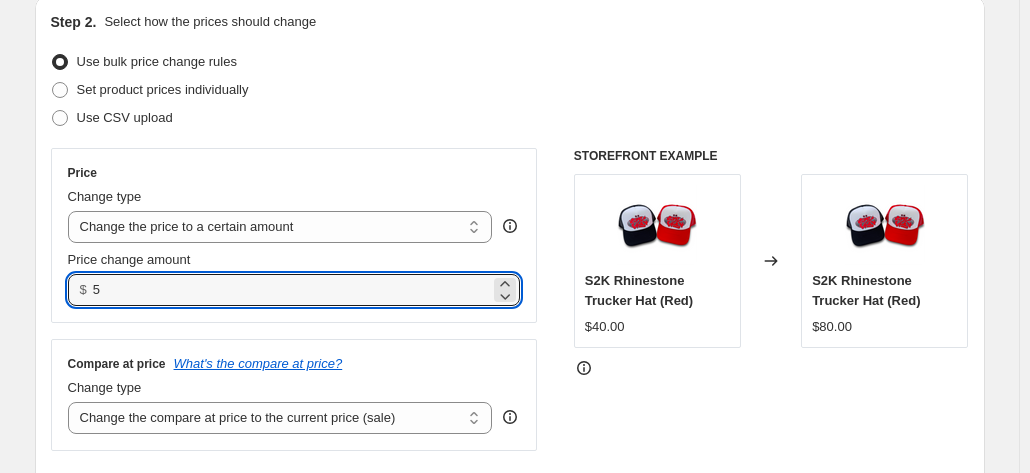 type on "5.00" 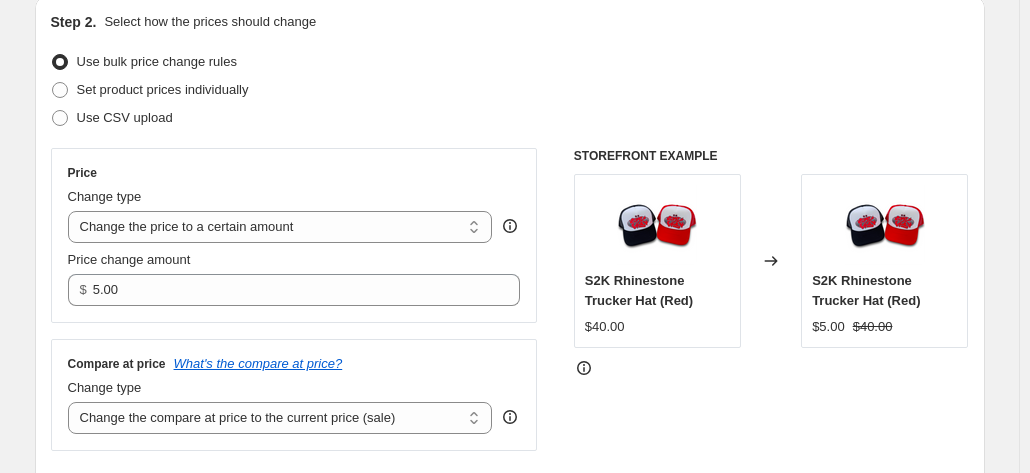 click on "Step 2. Select how the prices should change Use bulk price change rules Set product prices individually Use CSV upload Price Change type Change the price to a certain amount Change the price by a certain amount Change the price by a certain percentage Change the price to the current compare at price (price before sale) Change the price by a certain amount relative to the compare at price Change the price by a certain percentage relative to the compare at price Don't change the price Change the price by a certain percentage relative to the cost per item Change price to certain cost margin Change the price to a certain amount Price change amount $ 5.00 Compare at price What's the compare at price? Change type Change the compare at price to the current price (sale) Change the compare at price to a certain amount Change the compare at price by a certain amount Change the compare at price by a certain percentage Change the compare at price by a certain amount relative to the actual price STOREFRONT EXAMPLE $40.00" at bounding box center (510, 253) 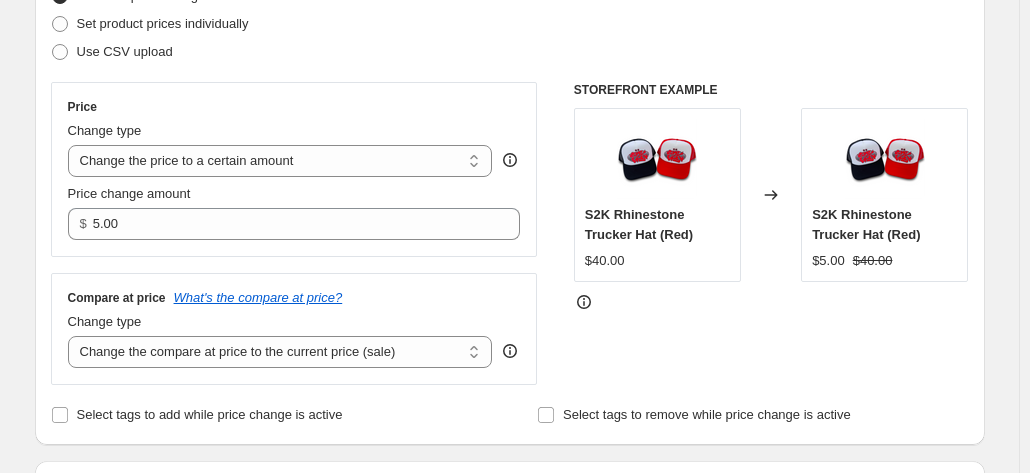 scroll, scrollTop: 296, scrollLeft: 0, axis: vertical 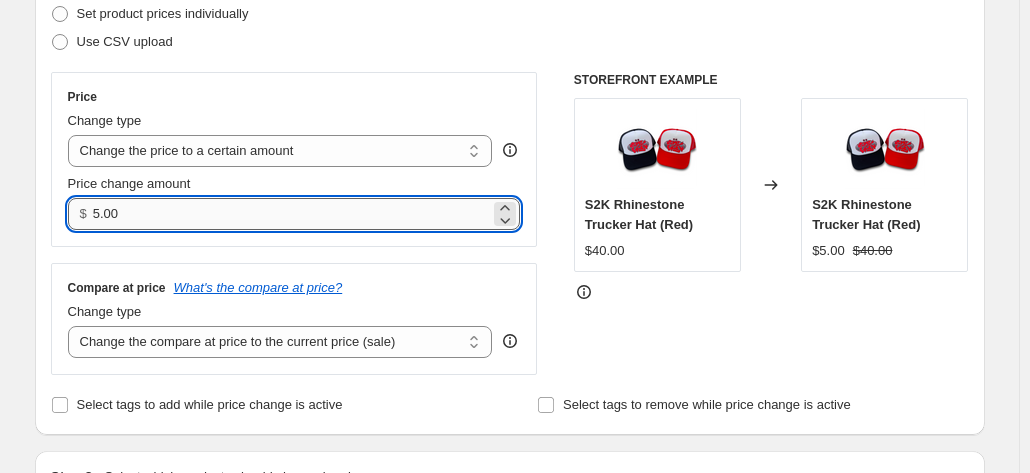 click on "5.00" at bounding box center [291, 214] 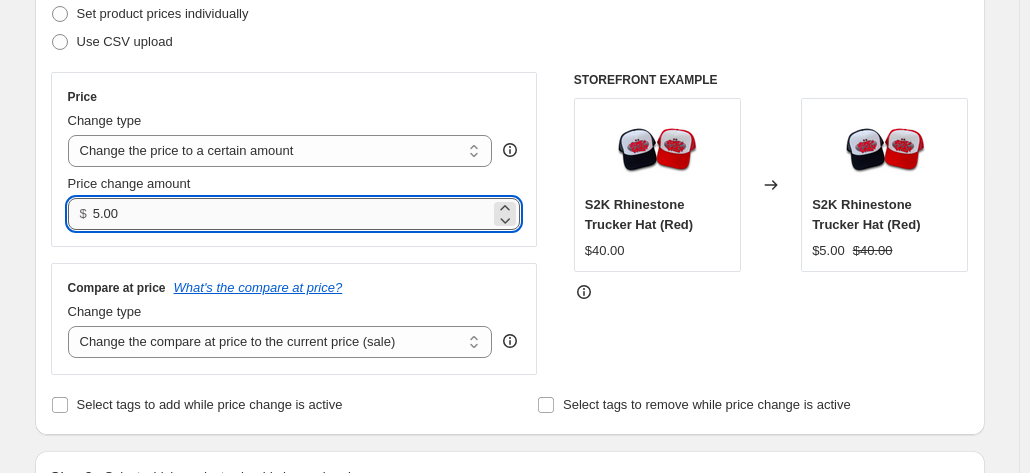 click on "5.00" at bounding box center (291, 214) 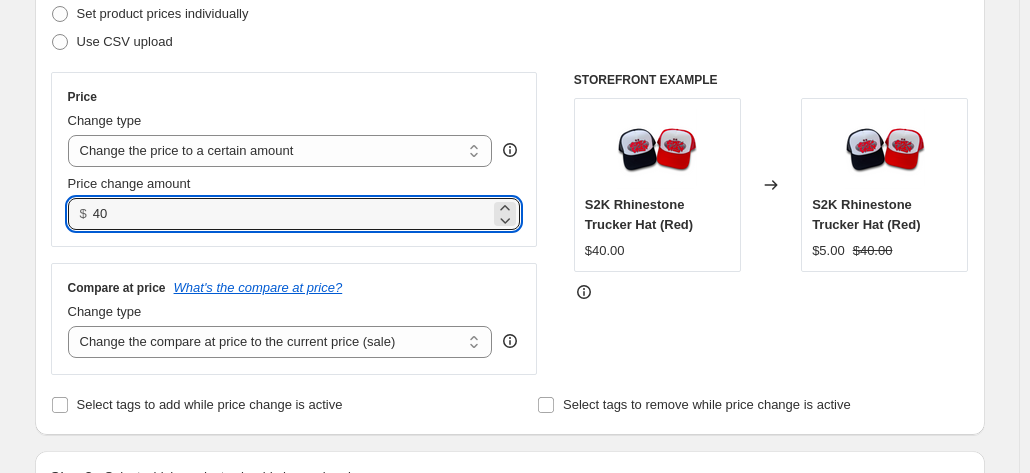 type on "40.00" 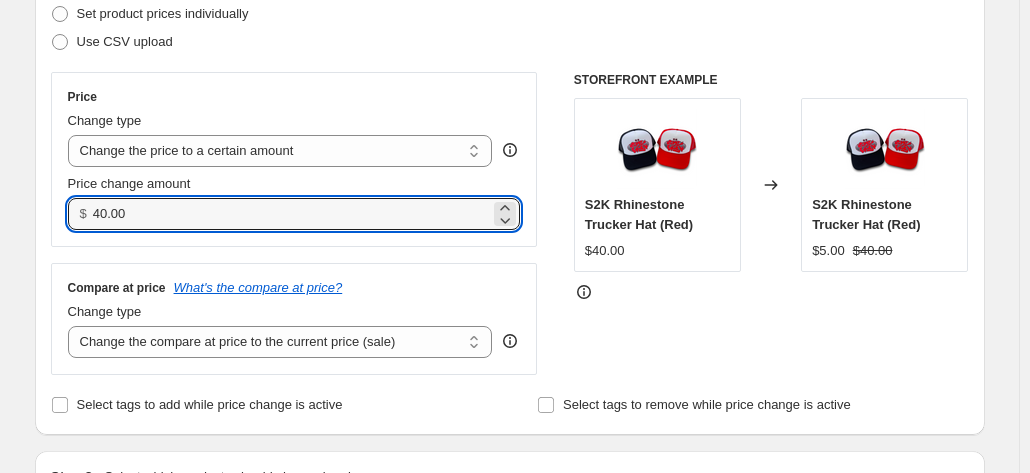 click on "Price Change type Change the price to a certain amount Change the price by a certain amount Change the price by a certain percentage Change the price to the current compare at price (price before sale) Change the price by a certain amount relative to the compare at price Change the price by a certain percentage relative to the compare at price Don't change the price Change the price by a certain percentage relative to the cost per item Change price to certain cost margin Change the price to a certain amount Price change amount $ 40.00" at bounding box center (294, 159) 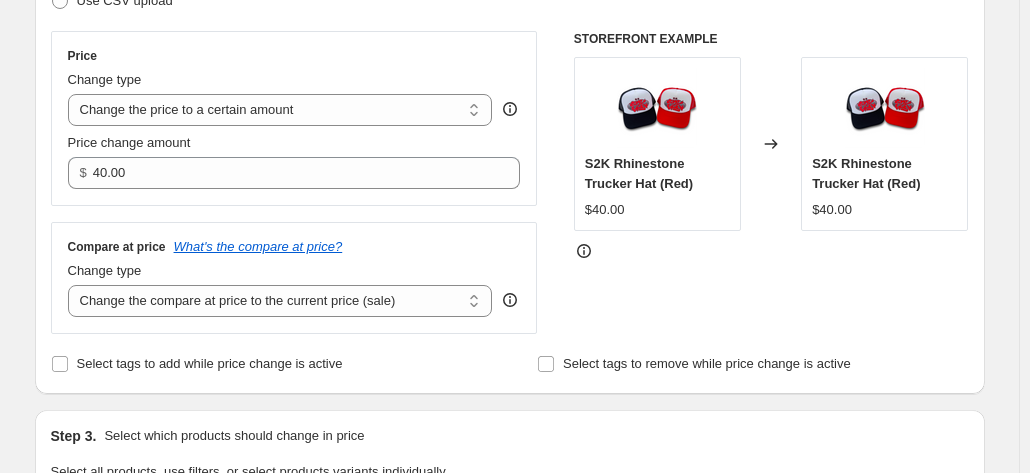 scroll, scrollTop: 341, scrollLeft: 0, axis: vertical 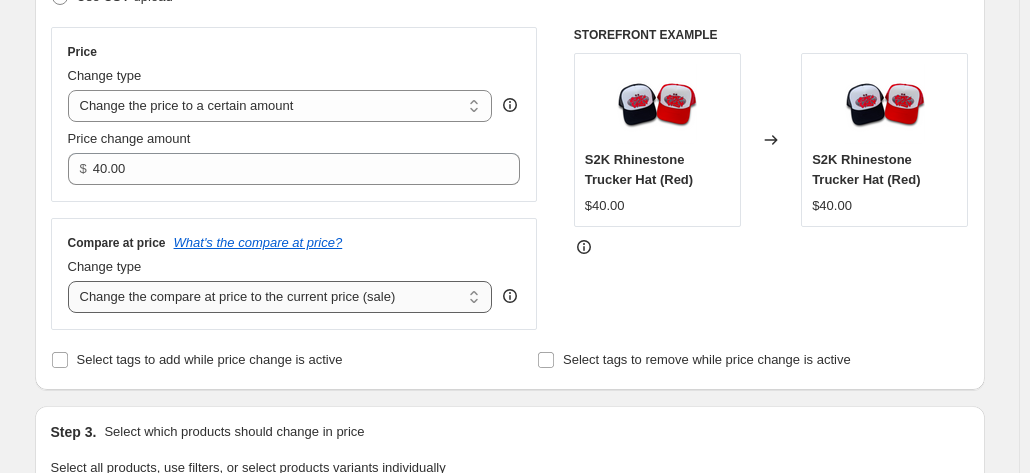 click on "Change the compare at price to the current price (sale) Change the compare at price to a certain amount Change the compare at price by a certain amount Change the compare at price by a certain percentage Change the compare at price by a certain amount relative to the actual price Change the compare at price by a certain percentage relative to the actual price Don't change the compare at price Remove the compare at price" at bounding box center [280, 297] 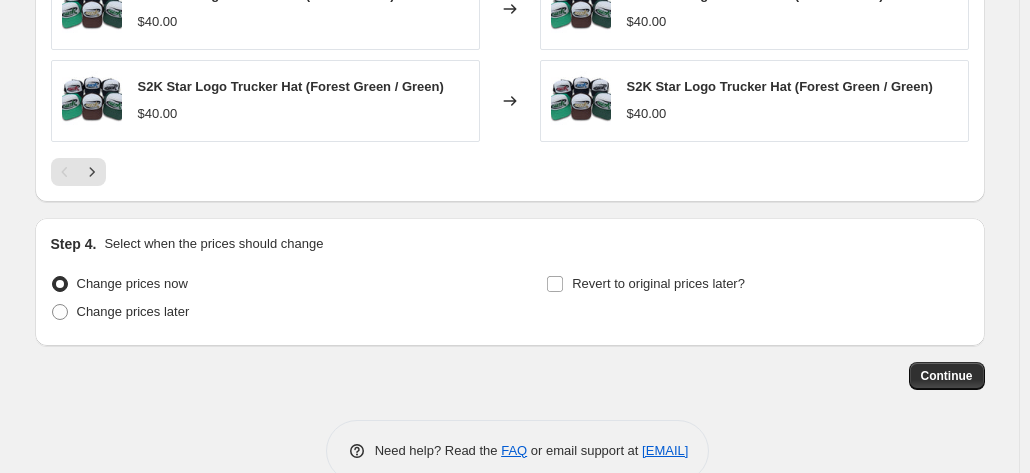 scroll, scrollTop: 1303, scrollLeft: 0, axis: vertical 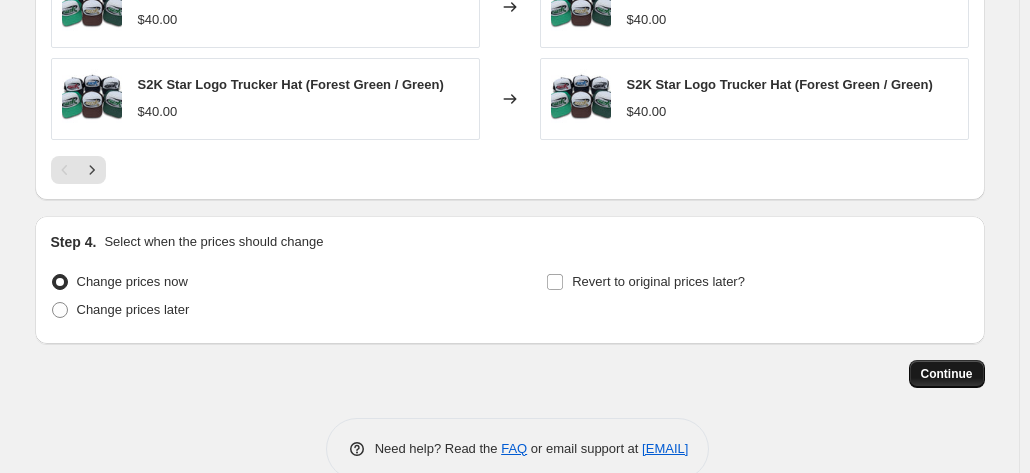 click on "Continue" at bounding box center (947, 374) 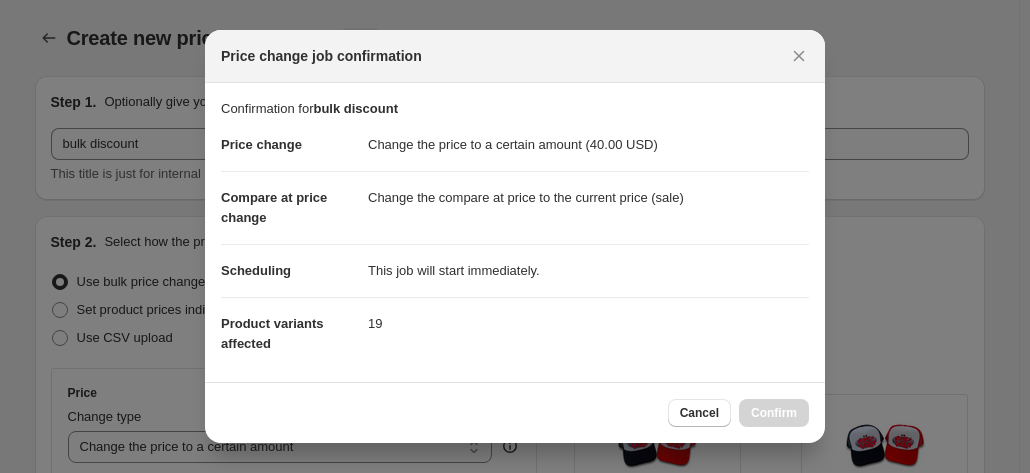 scroll, scrollTop: 0, scrollLeft: 0, axis: both 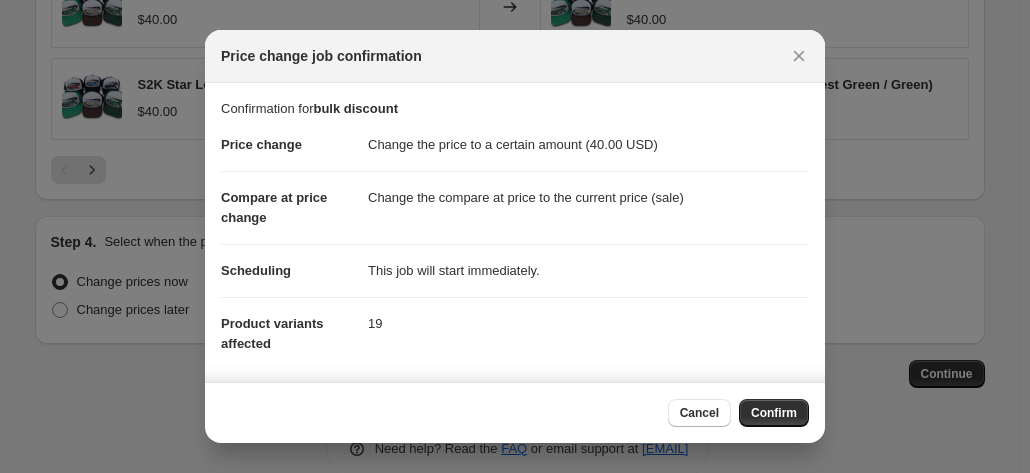 drag, startPoint x: 699, startPoint y: 411, endPoint x: 662, endPoint y: 405, distance: 37.48333 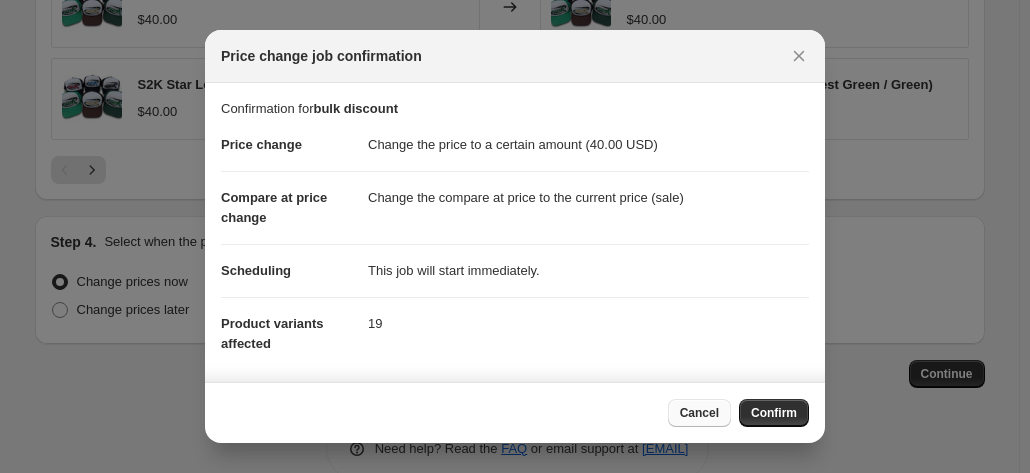 click on "Cancel" at bounding box center [699, 413] 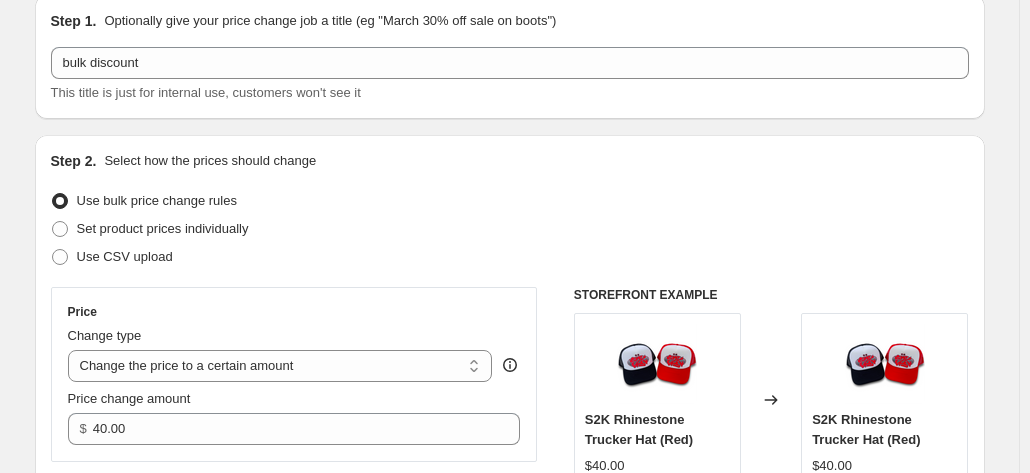 scroll, scrollTop: 0, scrollLeft: 0, axis: both 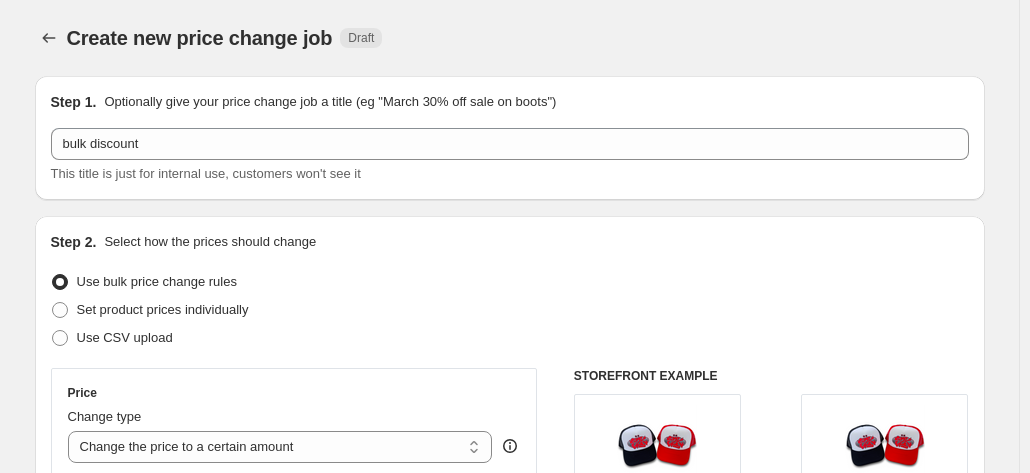 click on "Create new price change job. This page is ready Create new price change job Draft" at bounding box center (510, 38) 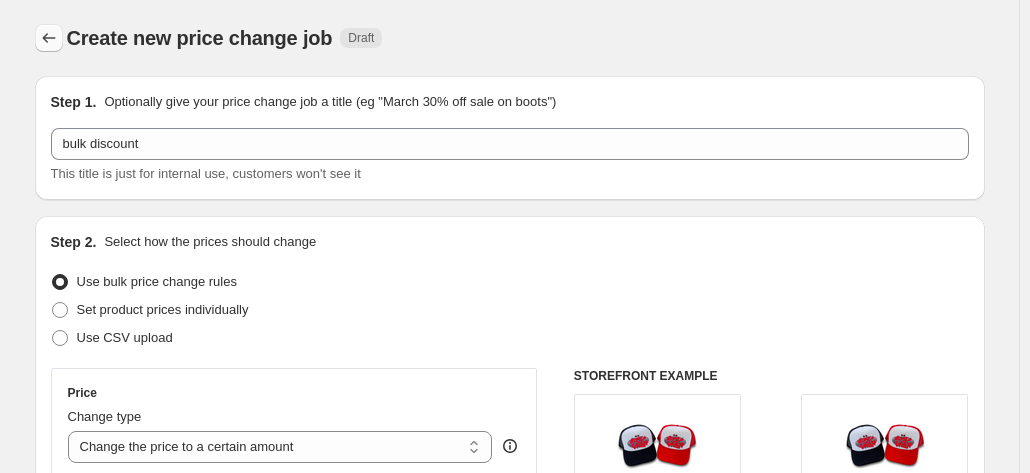 click 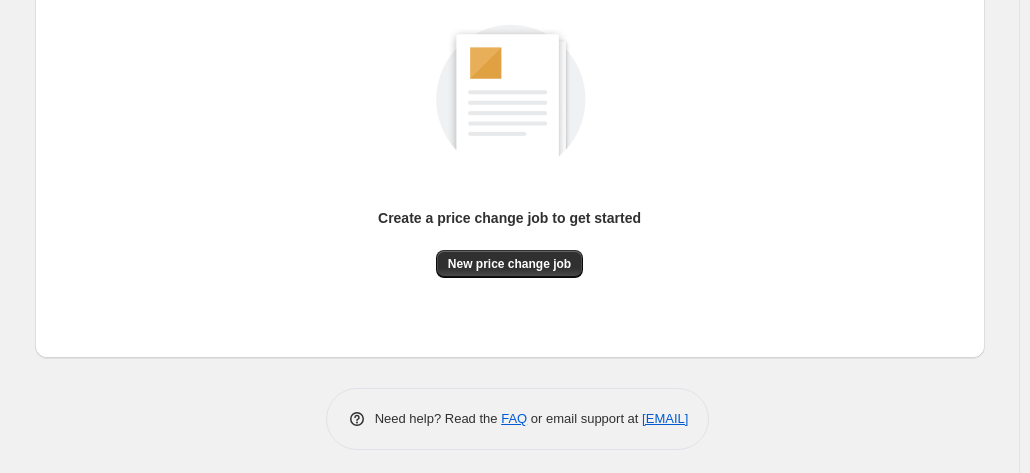 scroll, scrollTop: 0, scrollLeft: 0, axis: both 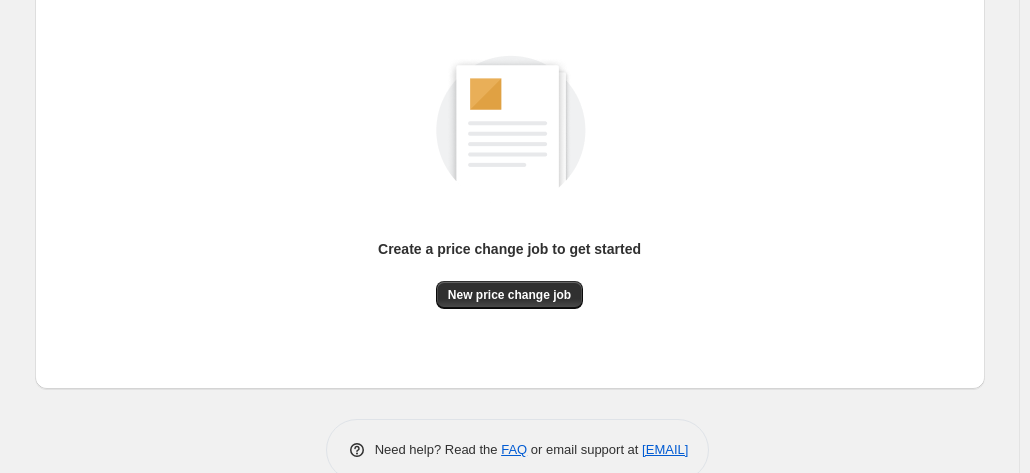 click on "Create a price change job to get started New price change job" at bounding box center (510, 183) 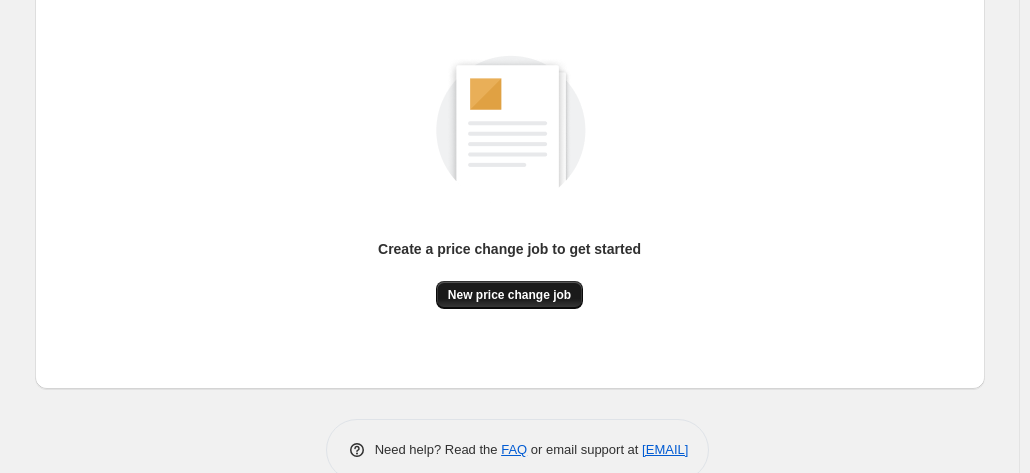 click on "New price change job" at bounding box center [509, 295] 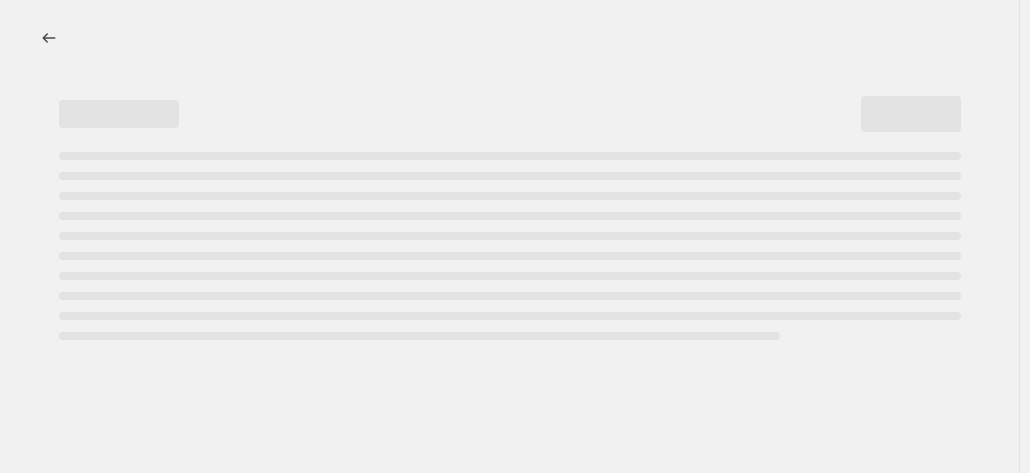 scroll, scrollTop: 0, scrollLeft: 0, axis: both 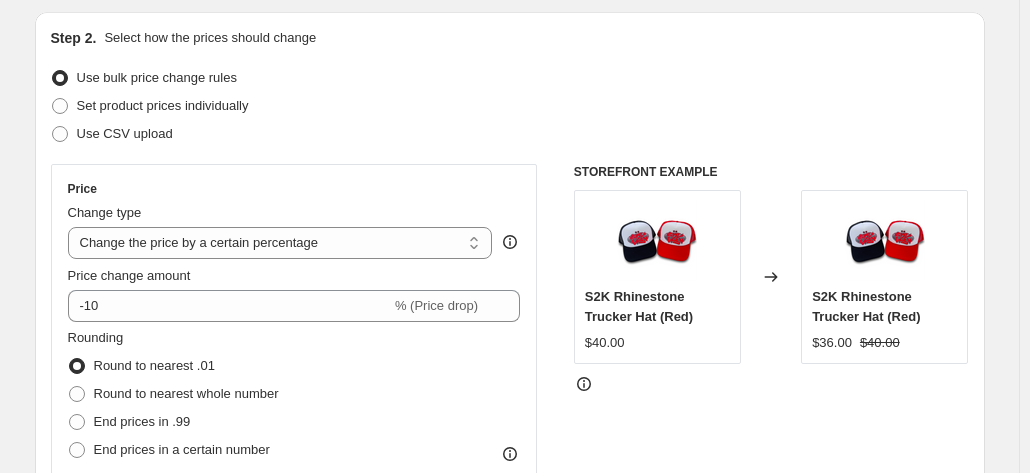 click on "Rounding Round to nearest .01 Round to nearest whole number End prices in .99 End prices in a certain number" at bounding box center (294, 396) 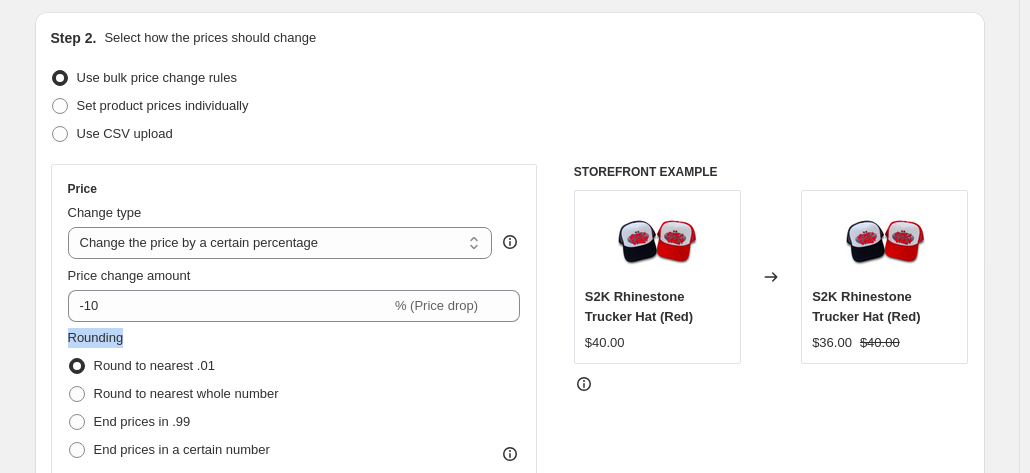 click on "Rounding Round to nearest .01 Round to nearest whole number End prices in .99 End prices in a certain number" at bounding box center [294, 396] 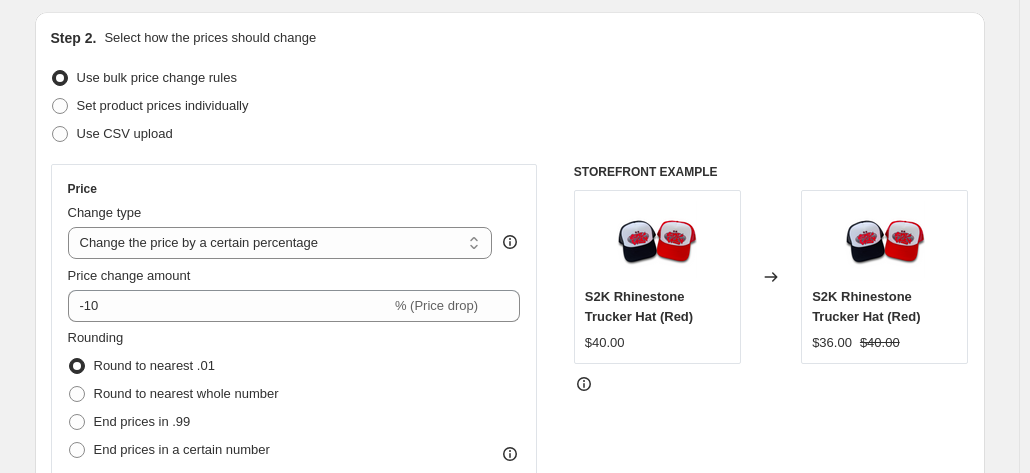 click 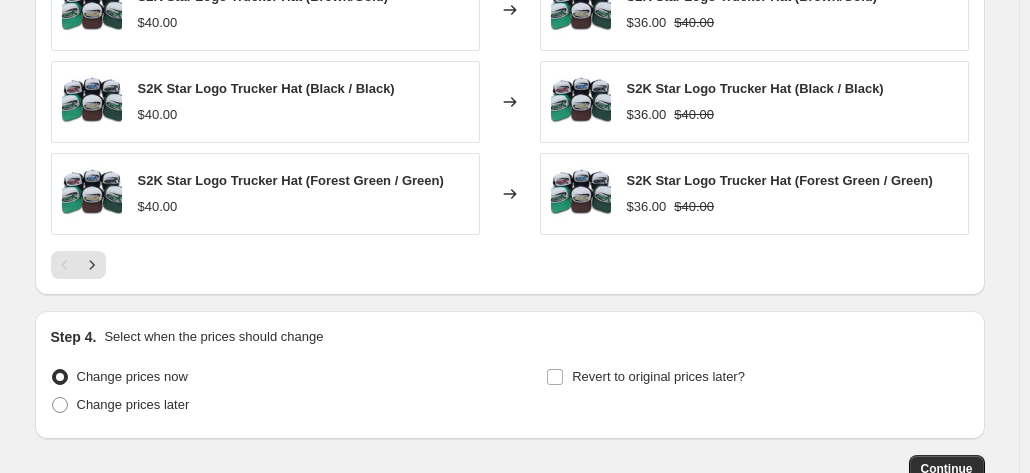 scroll, scrollTop: 1395, scrollLeft: 0, axis: vertical 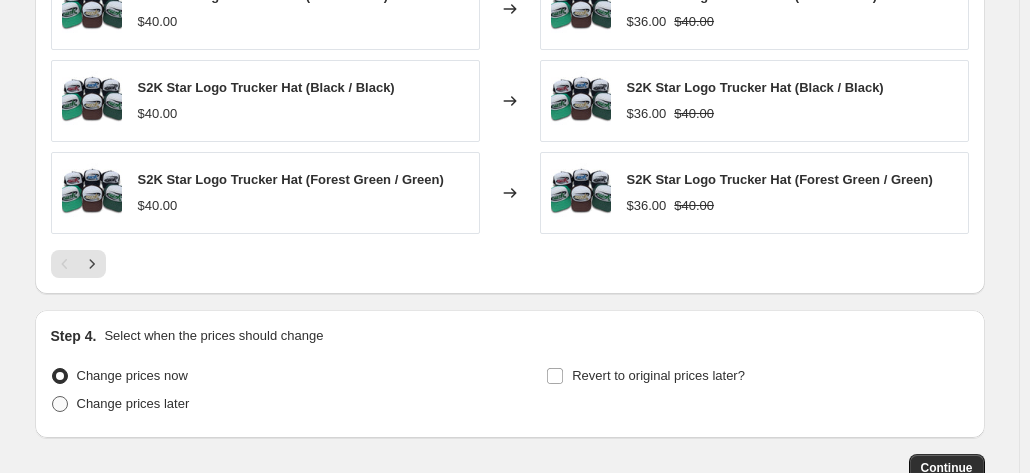 click on "Change prices later" at bounding box center (133, 403) 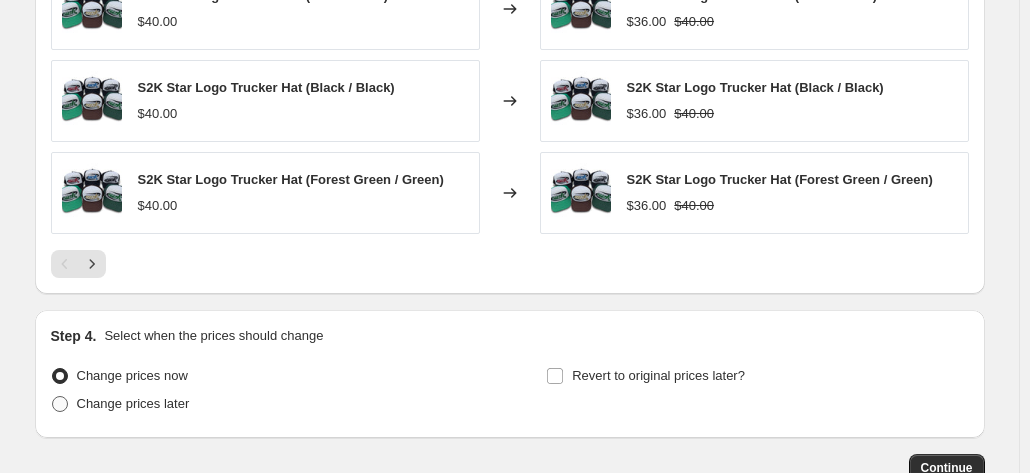 radio on "true" 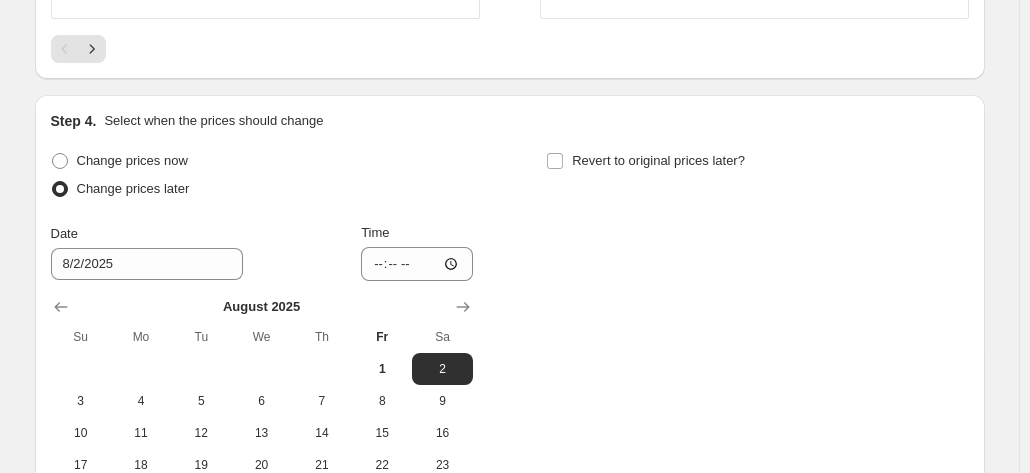 scroll, scrollTop: 1608, scrollLeft: 0, axis: vertical 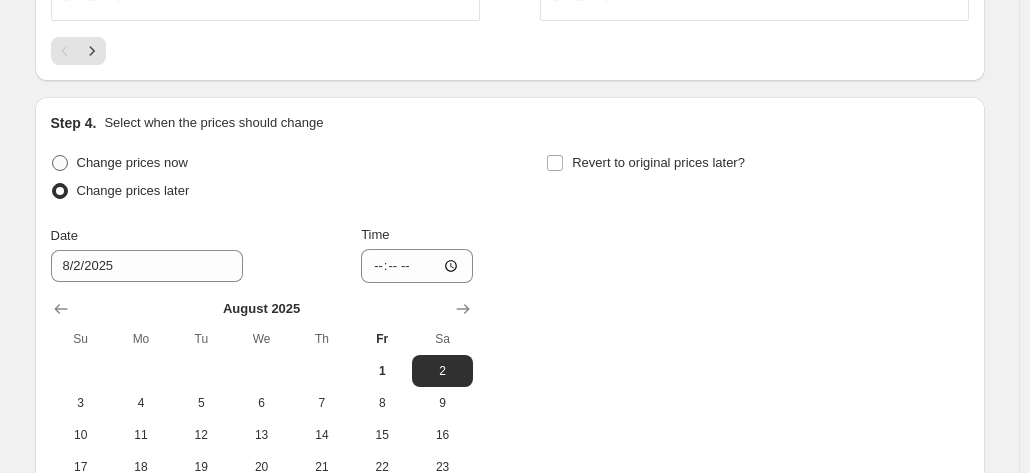 click at bounding box center (60, 163) 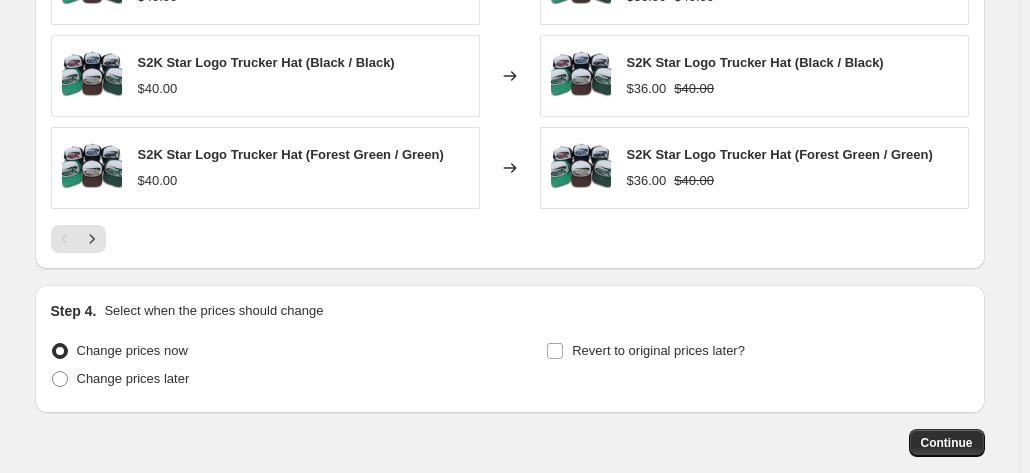 scroll, scrollTop: 1416, scrollLeft: 0, axis: vertical 